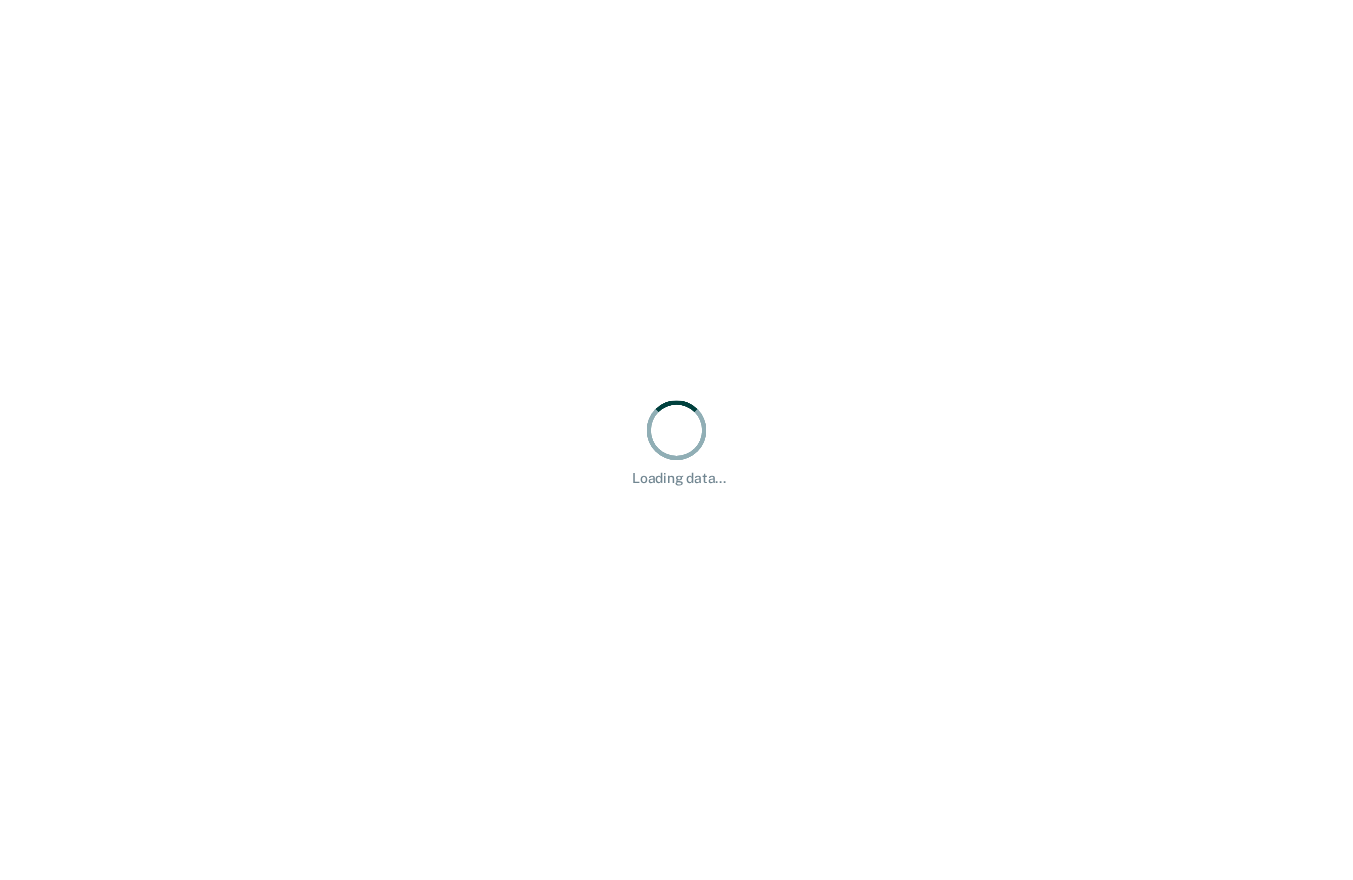 scroll, scrollTop: 0, scrollLeft: 0, axis: both 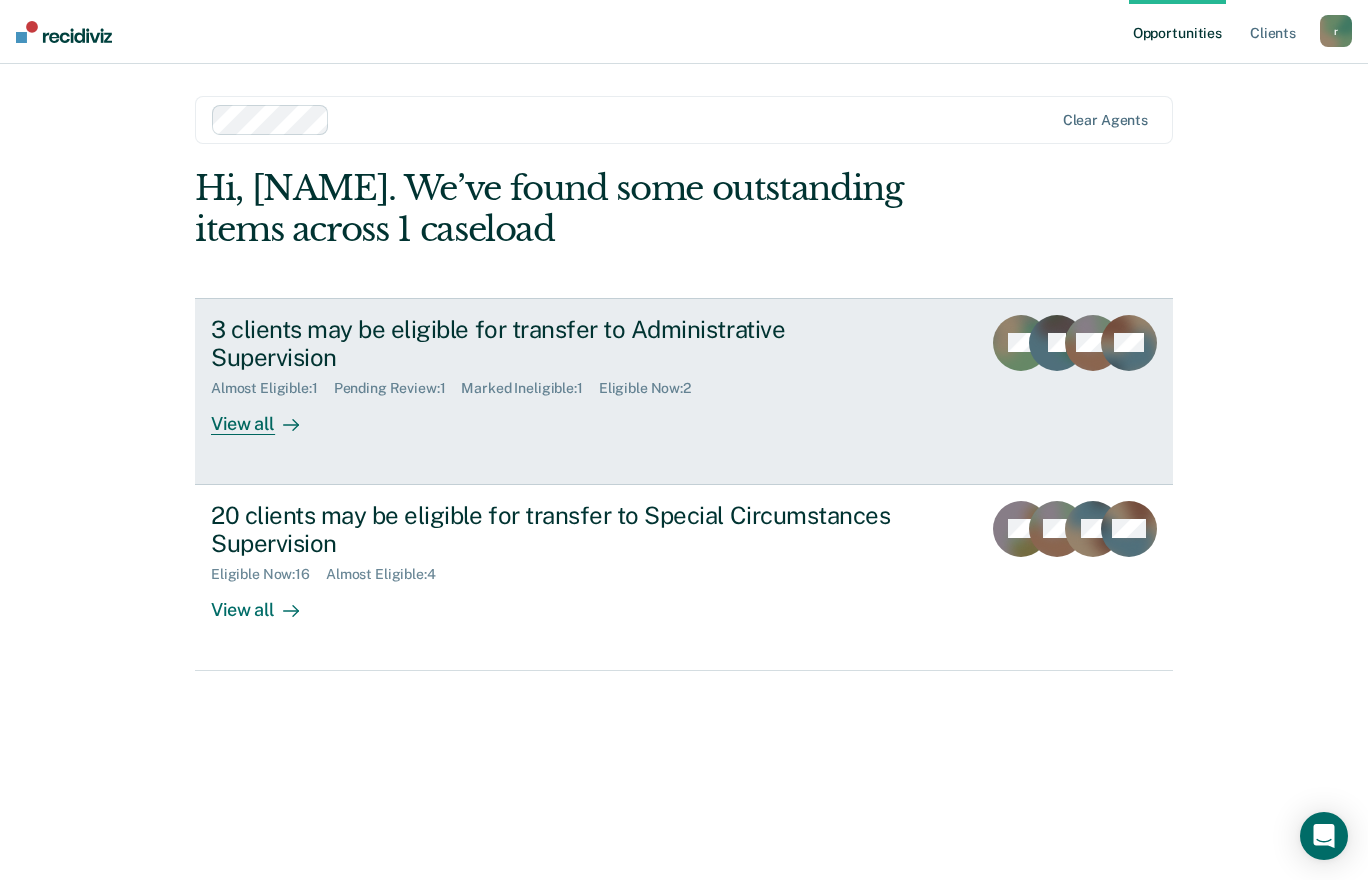 click on "View all" at bounding box center [267, 416] 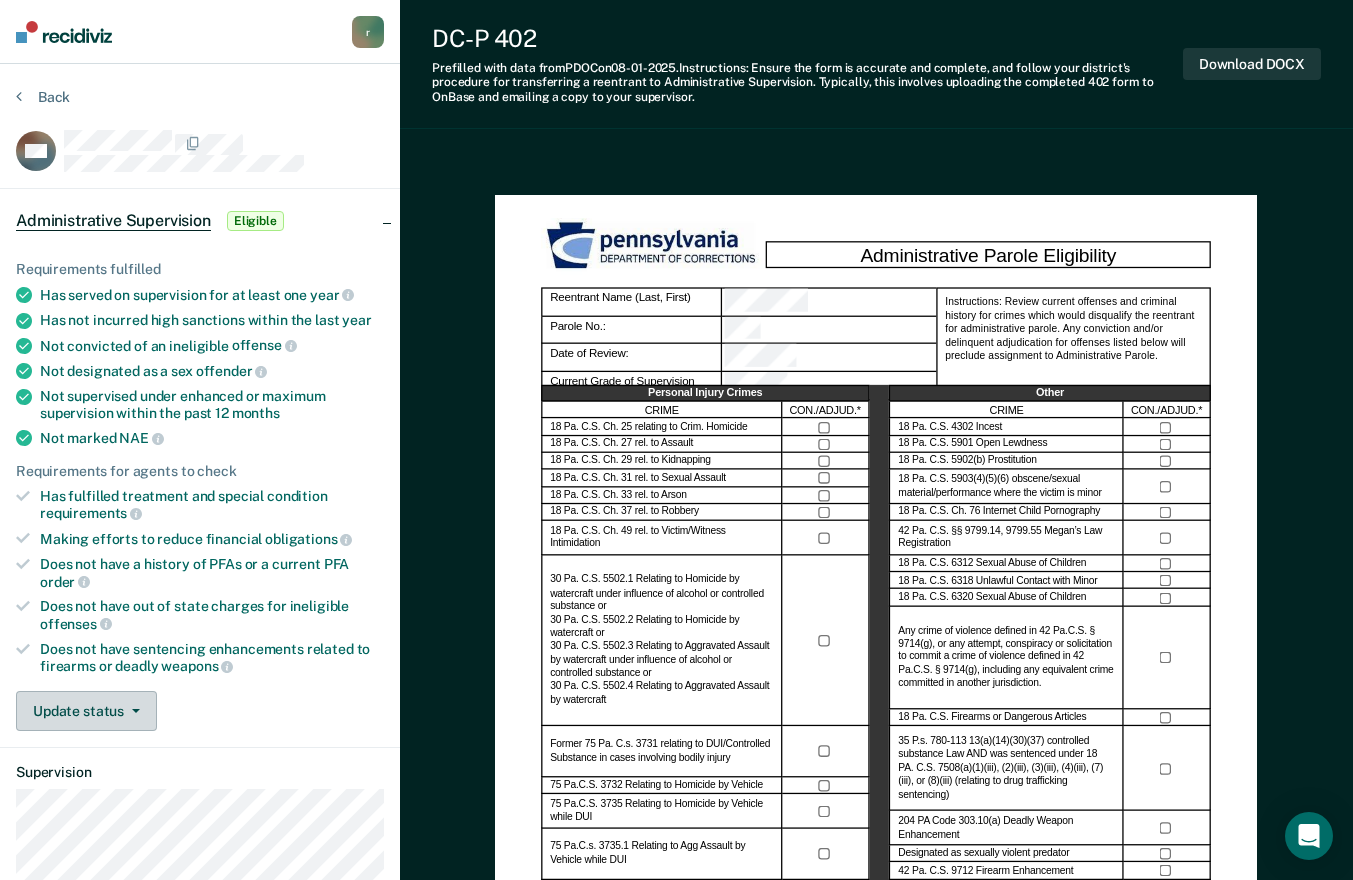 click on "Update status" at bounding box center [86, 711] 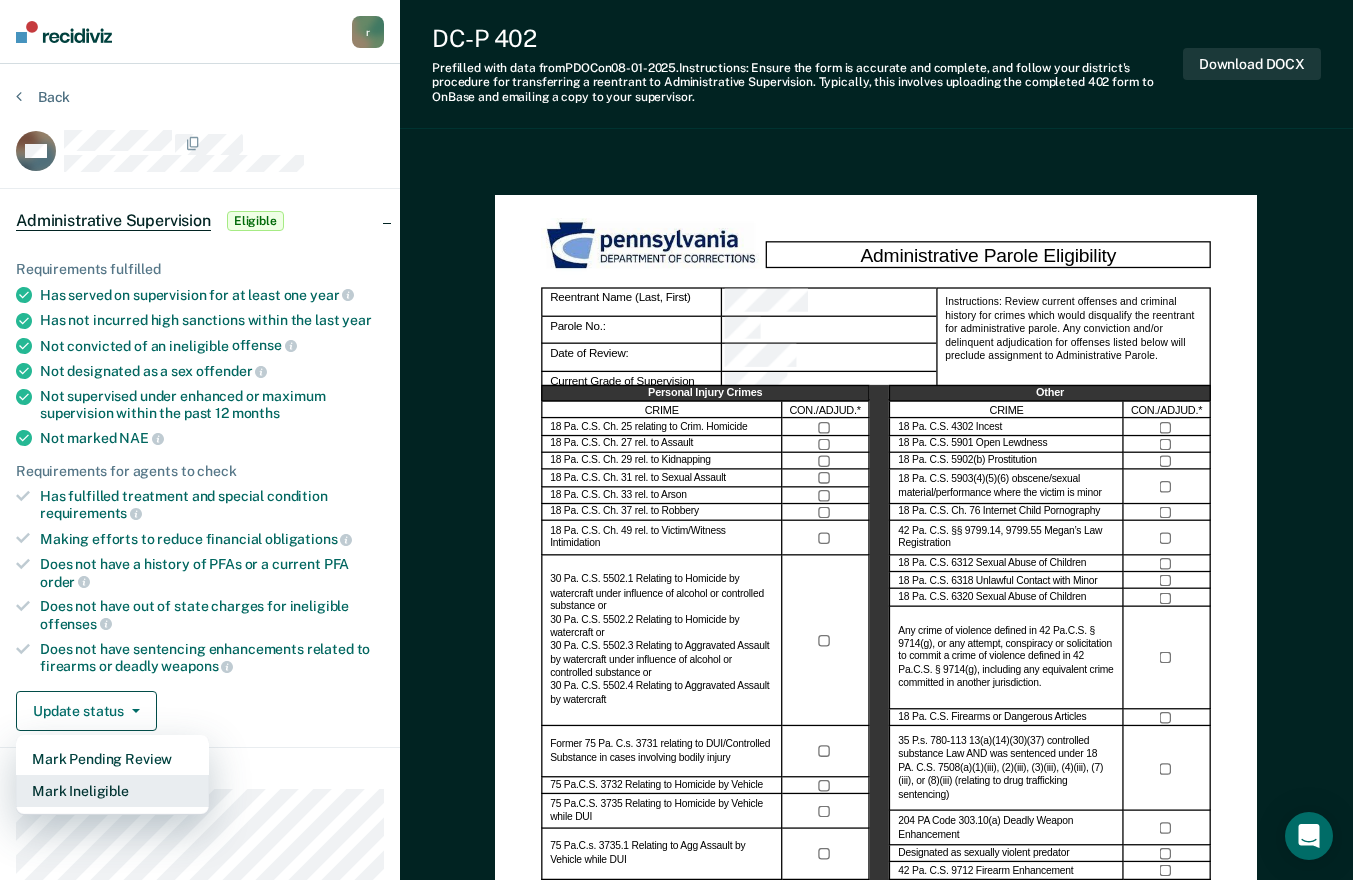 click on "Mark Ineligible" at bounding box center [112, 791] 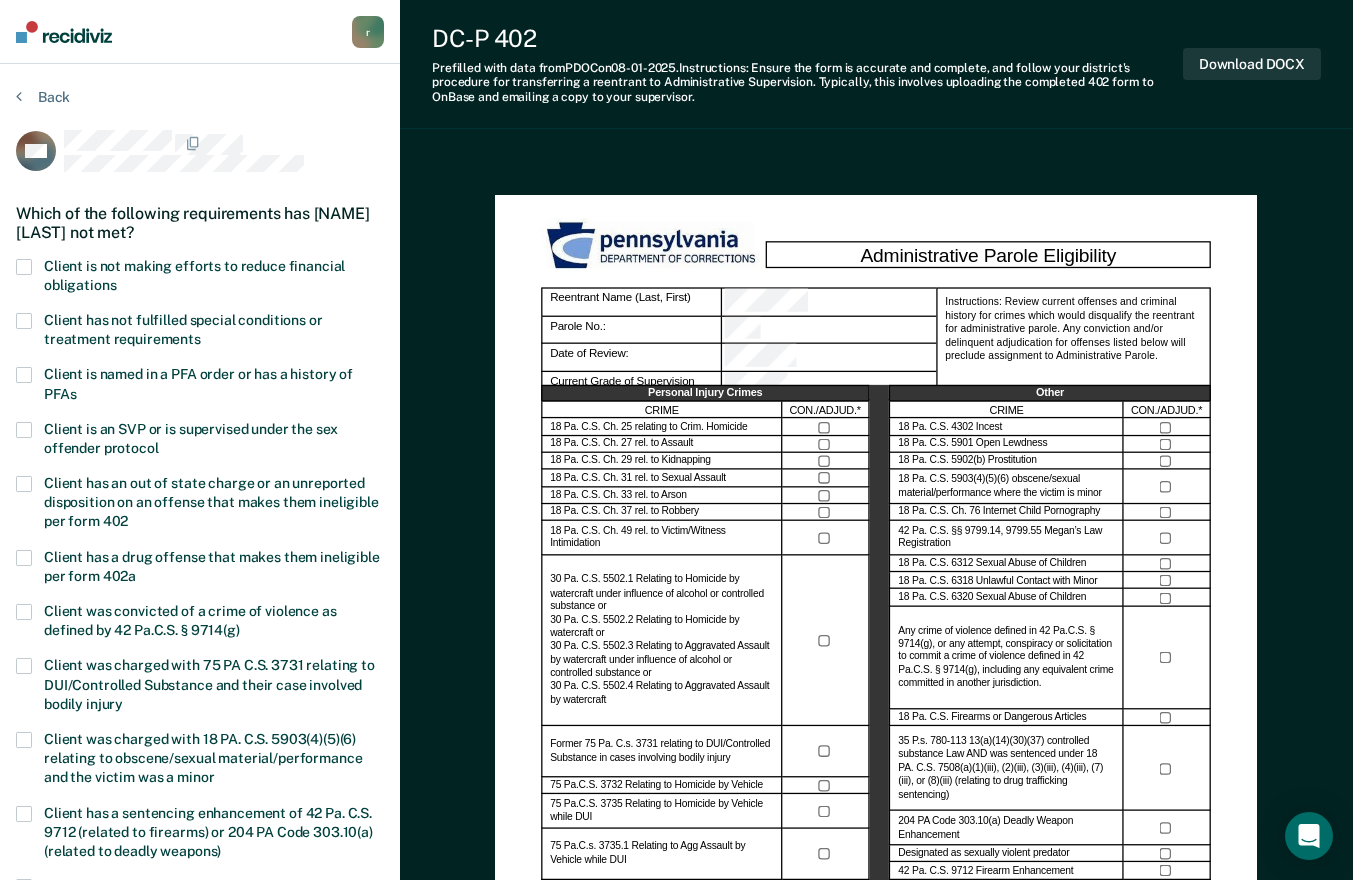 click at bounding box center (24, 267) 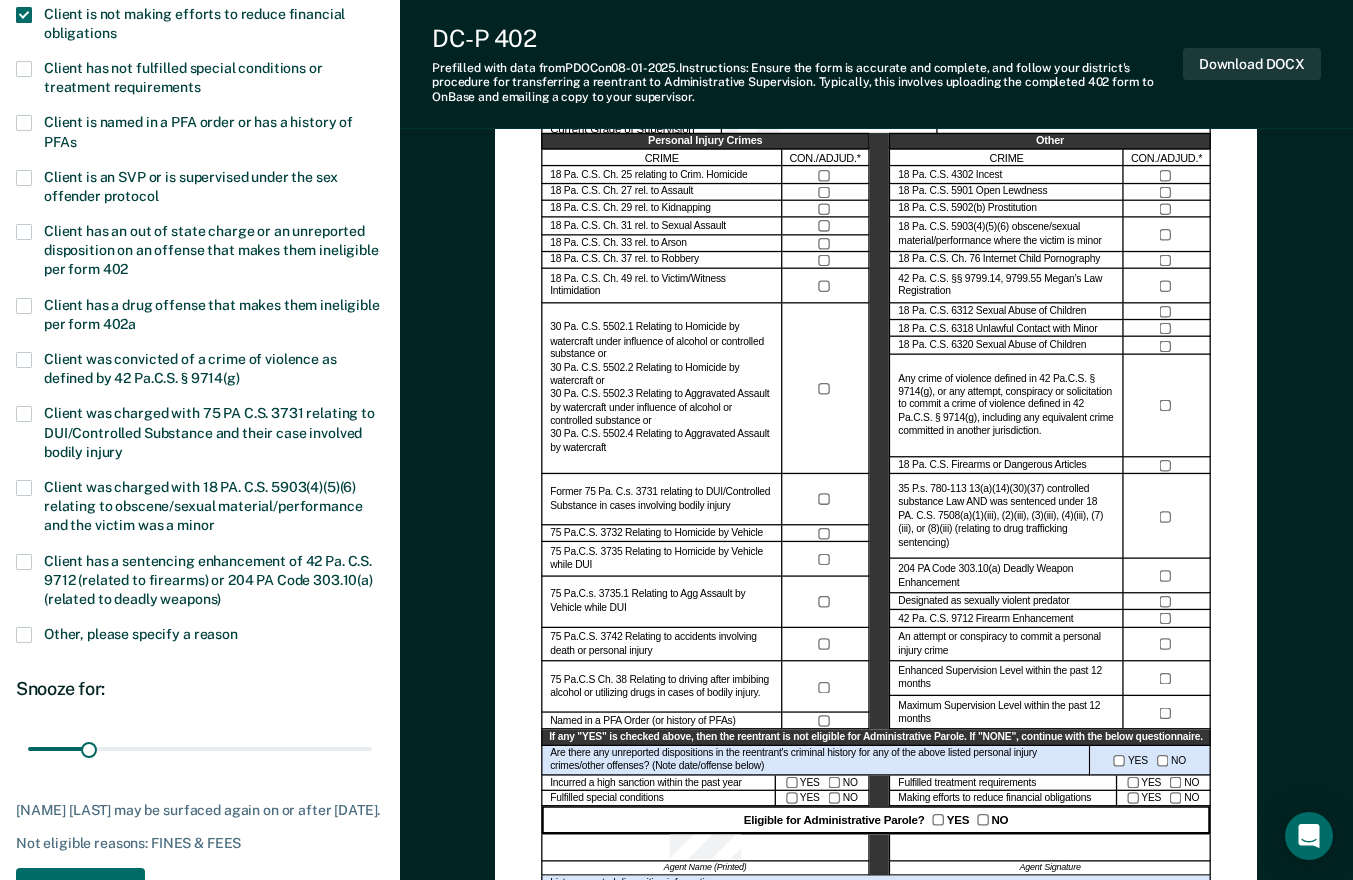 scroll, scrollTop: 400, scrollLeft: 0, axis: vertical 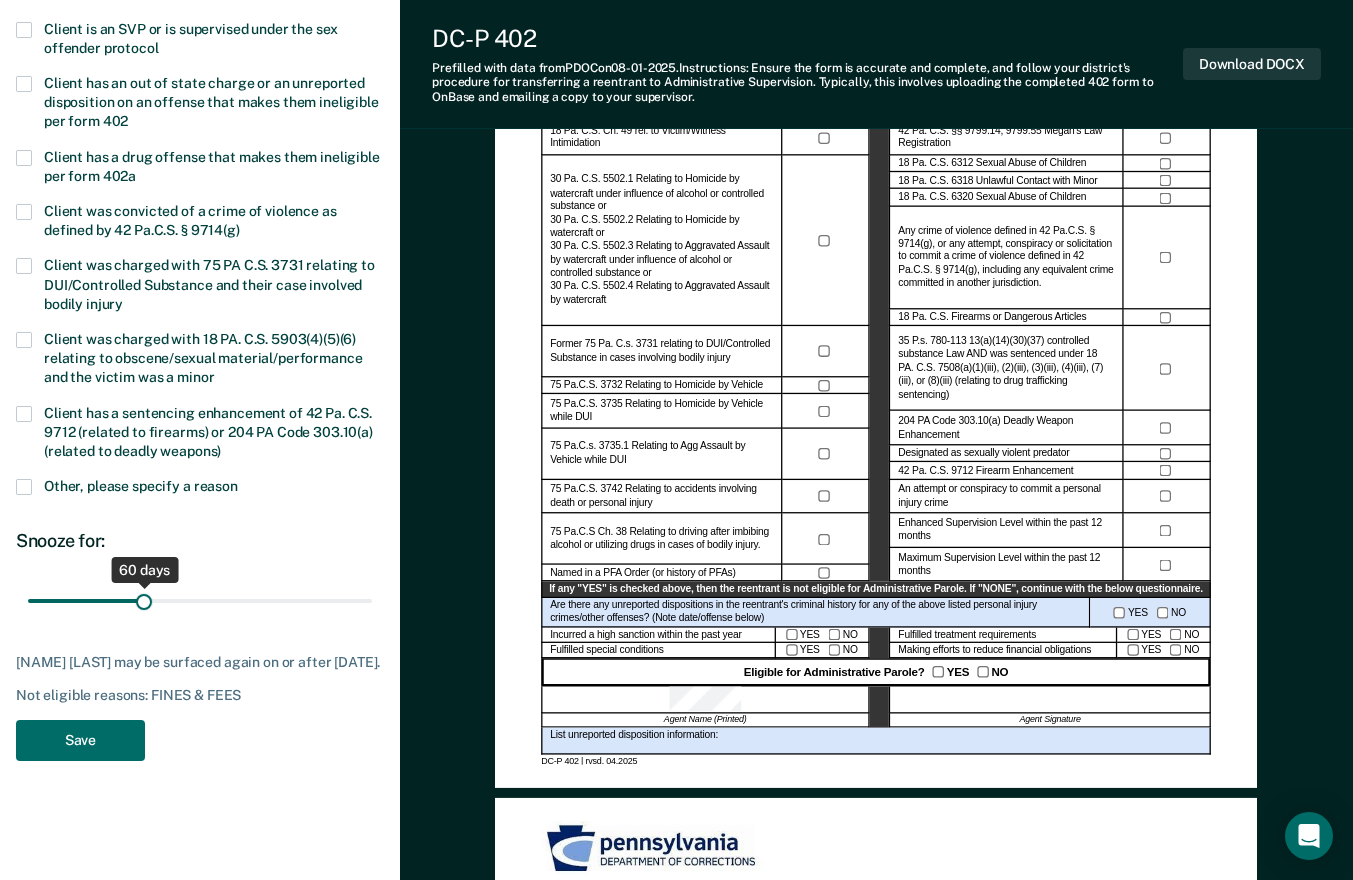 drag, startPoint x: 85, startPoint y: 599, endPoint x: 144, endPoint y: 598, distance: 59.008472 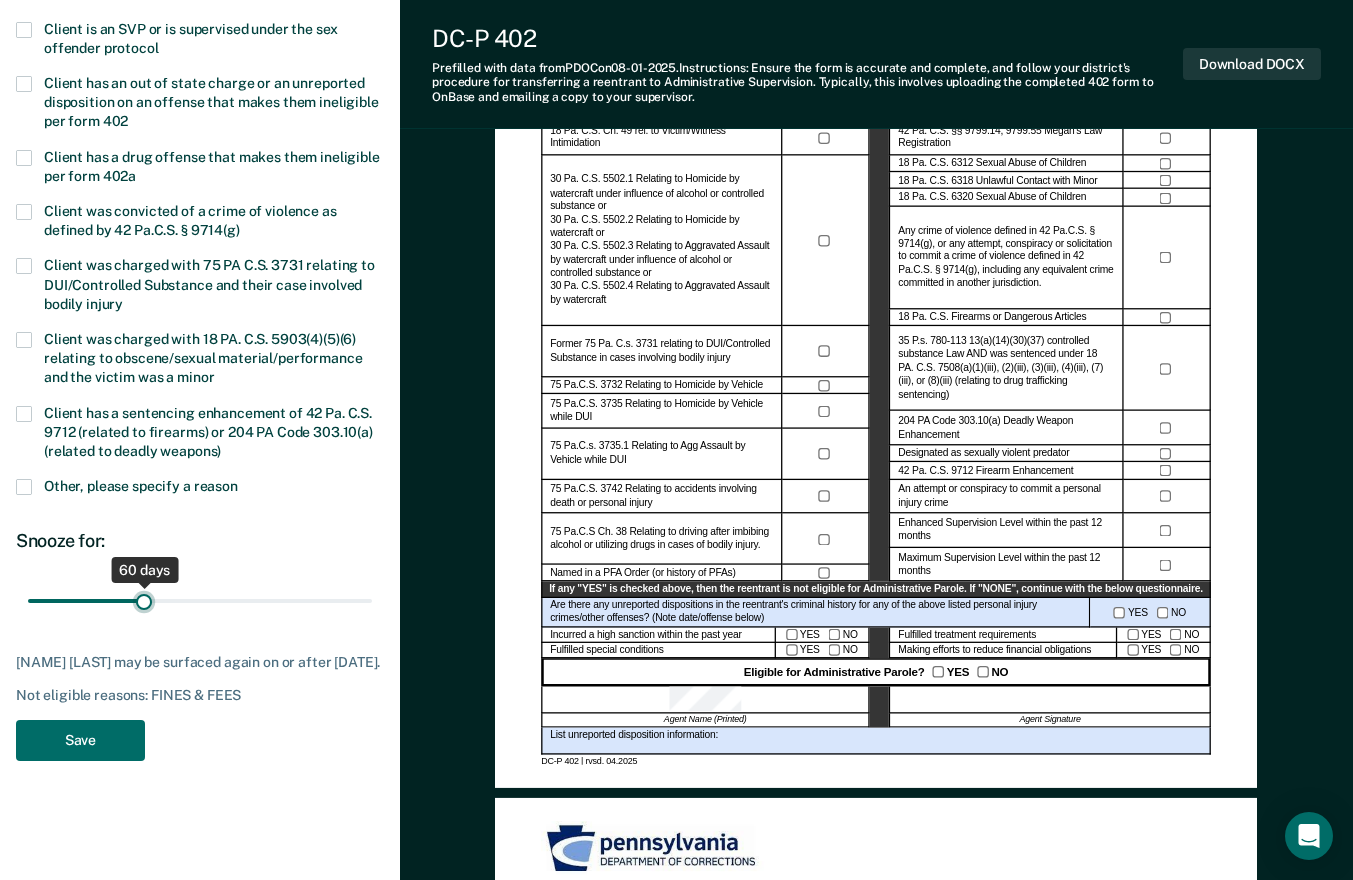 type on "60" 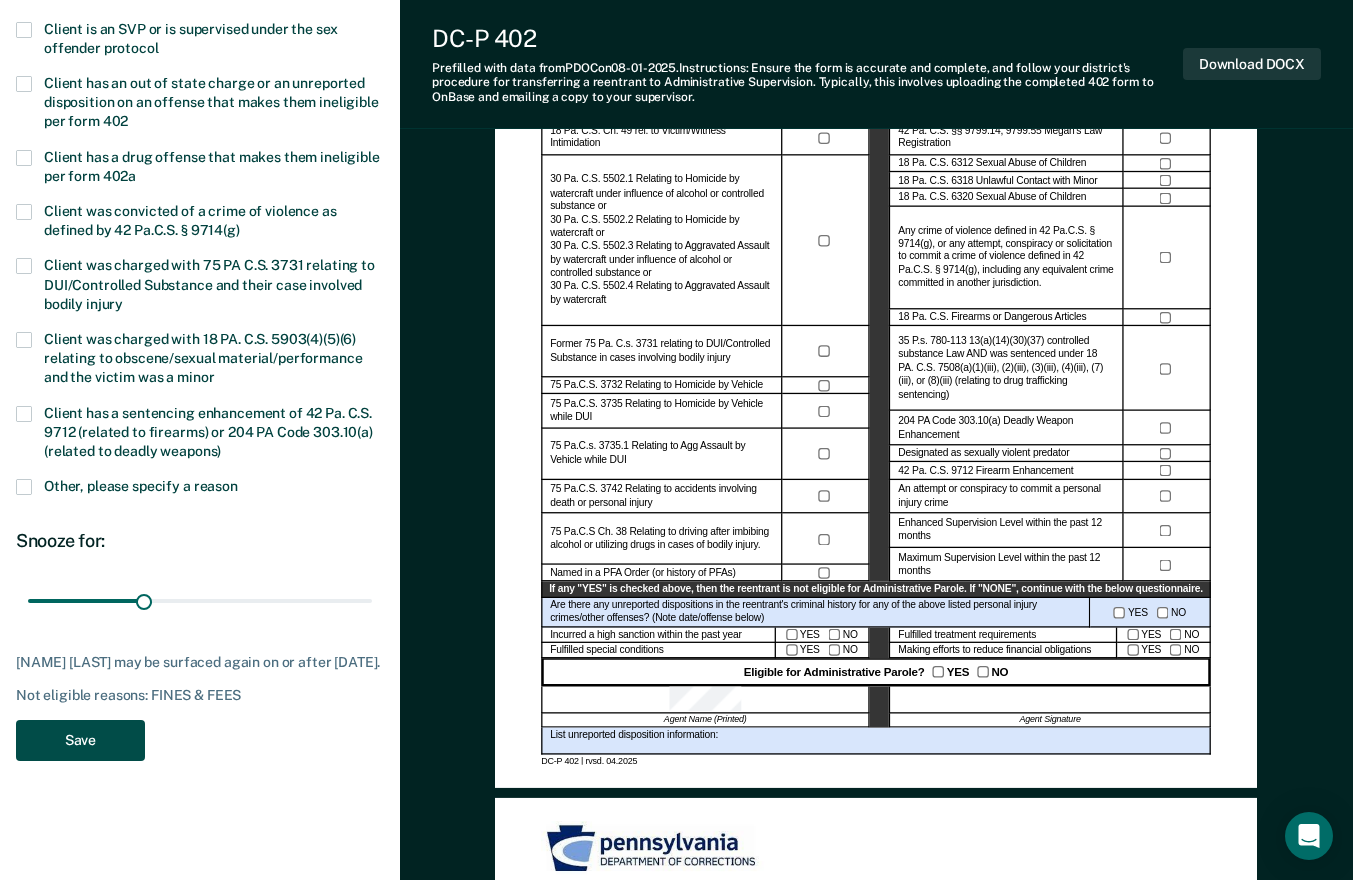 click on "Save" at bounding box center [80, 740] 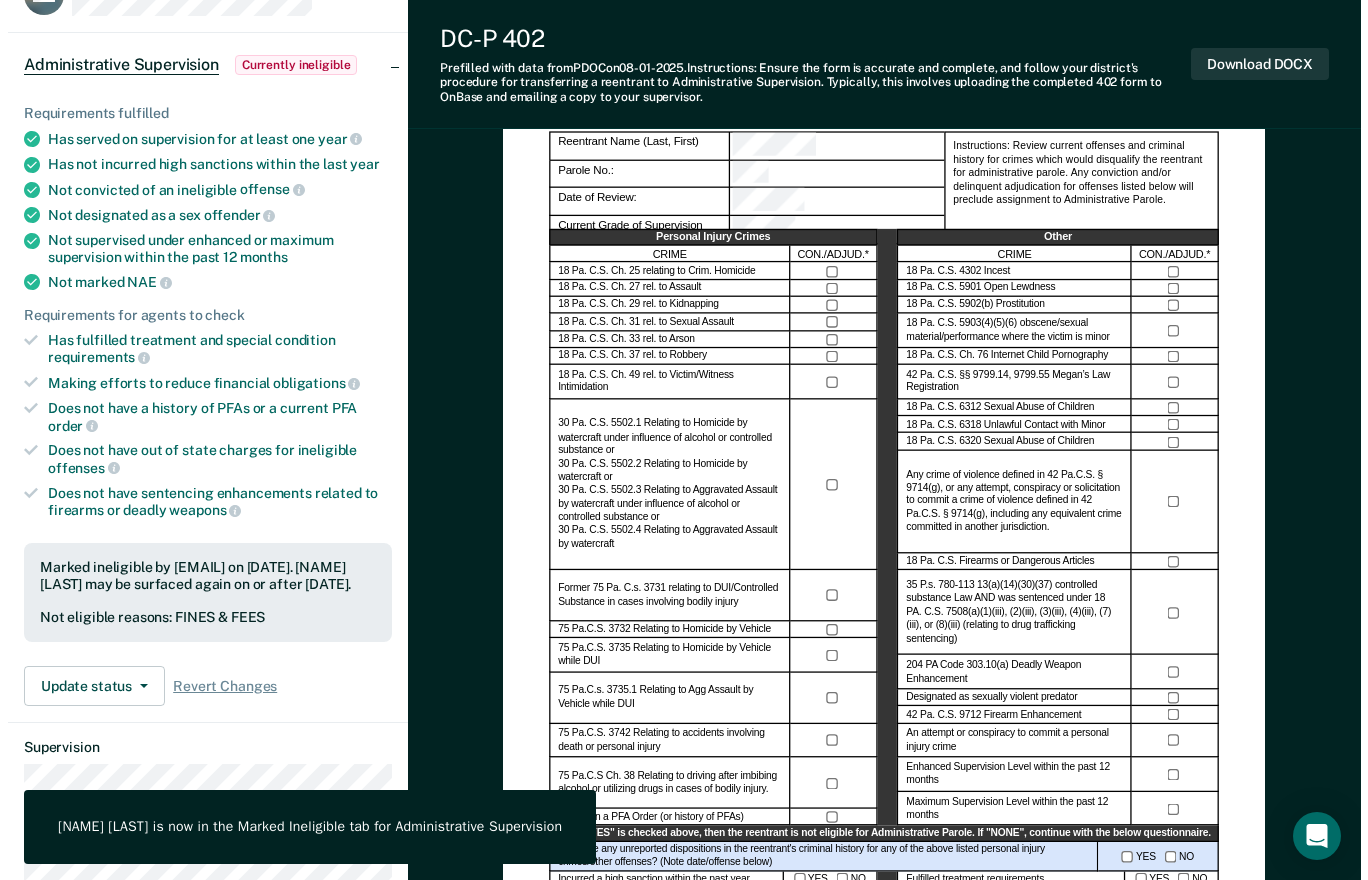 scroll, scrollTop: 0, scrollLeft: 0, axis: both 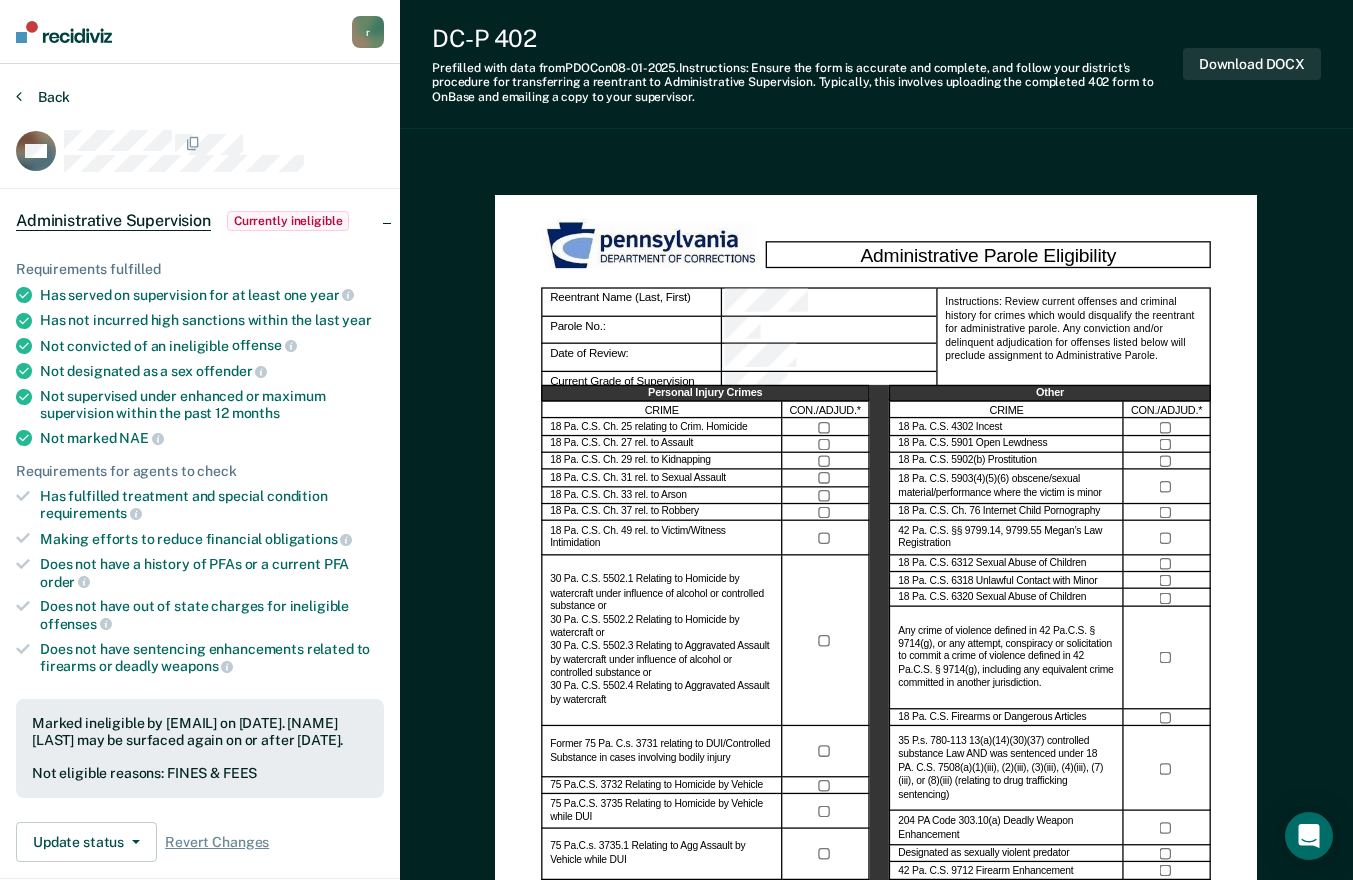 click at bounding box center (19, 96) 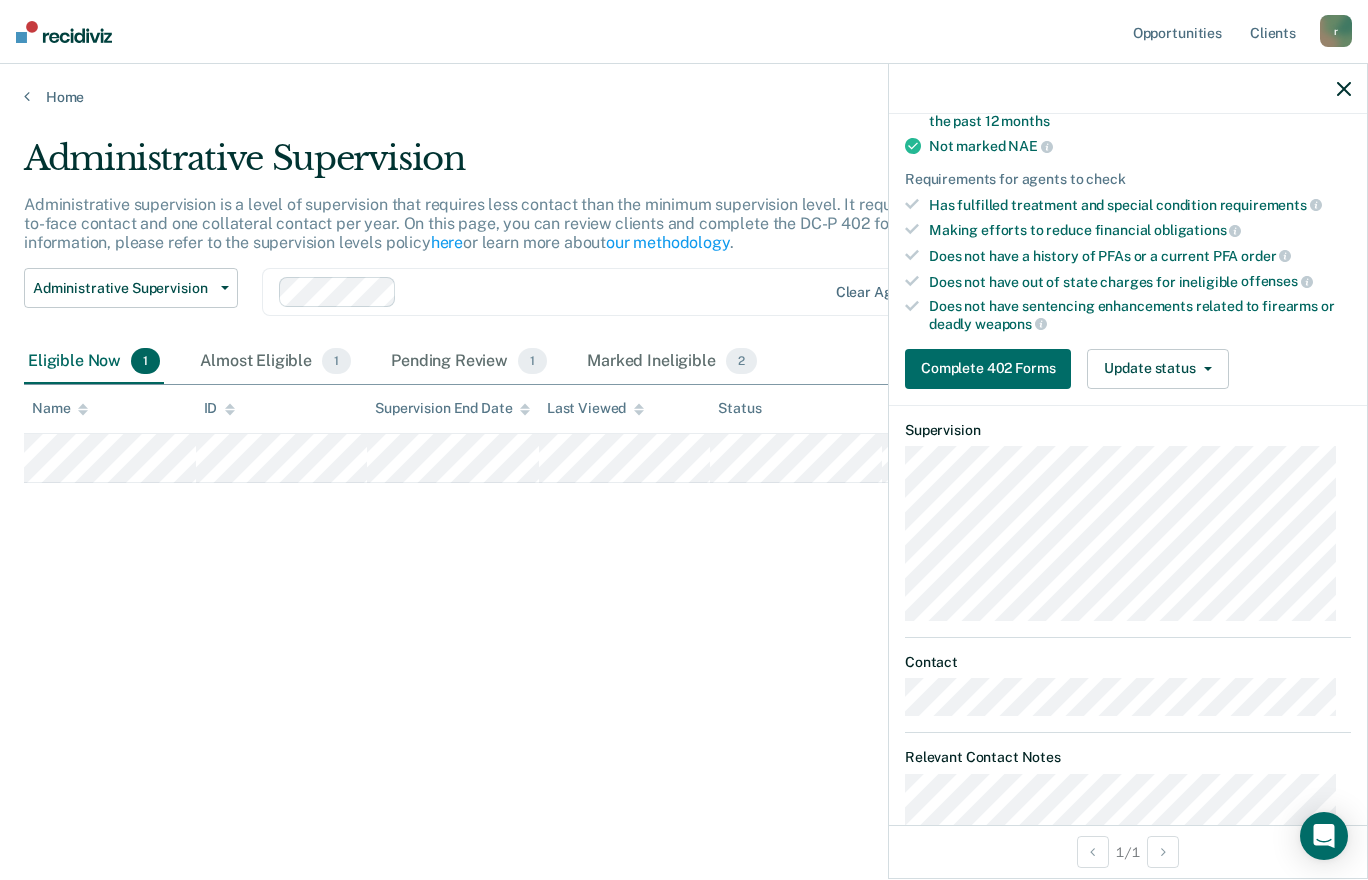scroll, scrollTop: 0, scrollLeft: 0, axis: both 